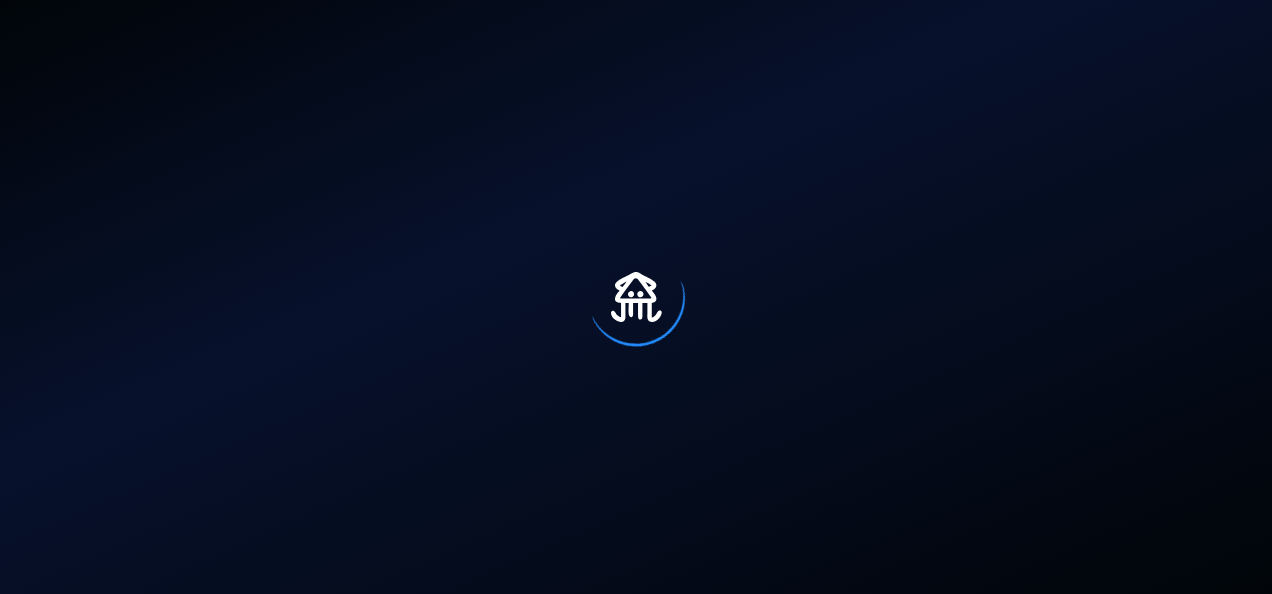 scroll, scrollTop: 0, scrollLeft: 0, axis: both 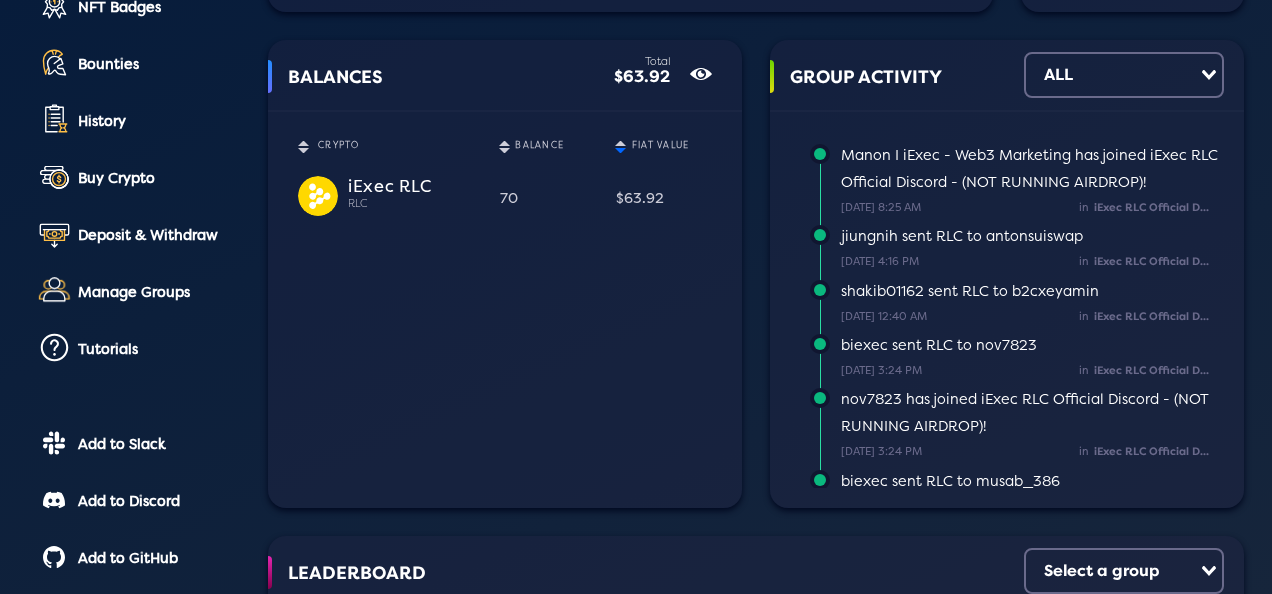 click on "iExec RLC" at bounding box center [413, 185] 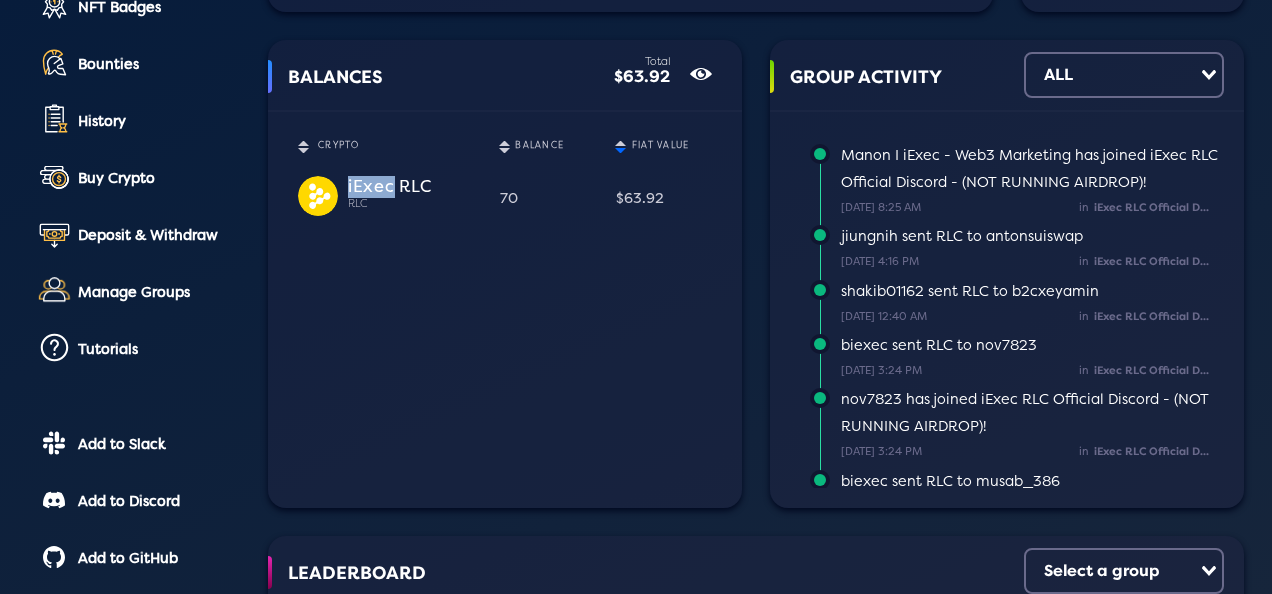 click on "iExec RLC" at bounding box center [413, 185] 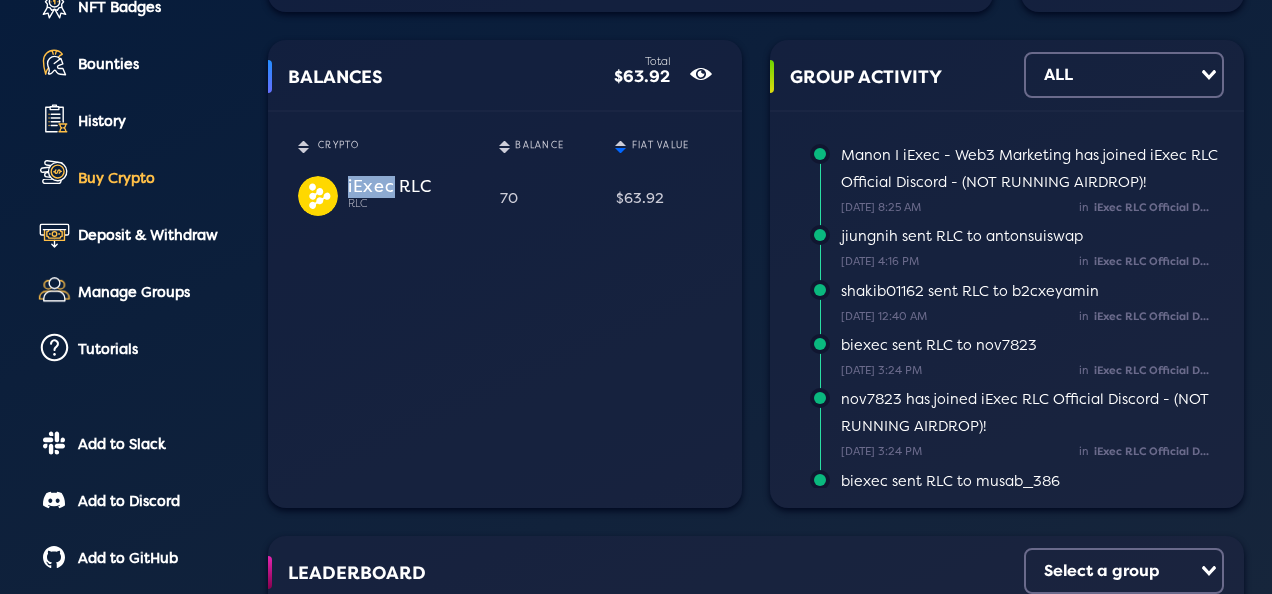 scroll, scrollTop: 0, scrollLeft: 0, axis: both 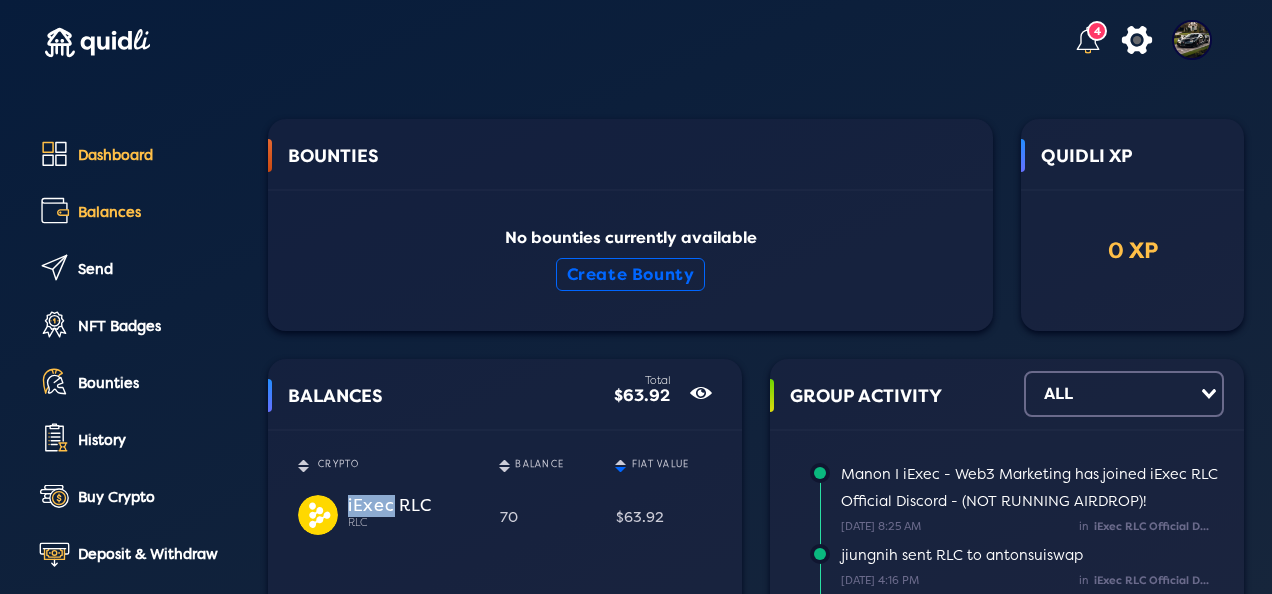 click on "Balances" 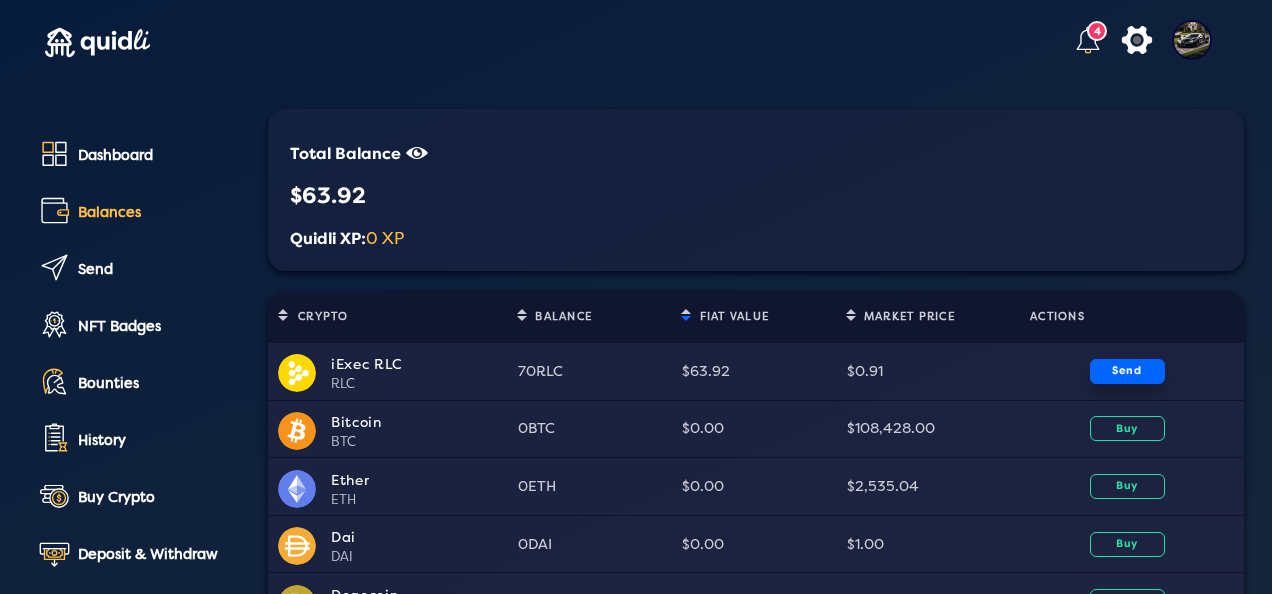 click on "Send" at bounding box center (1127, 371) 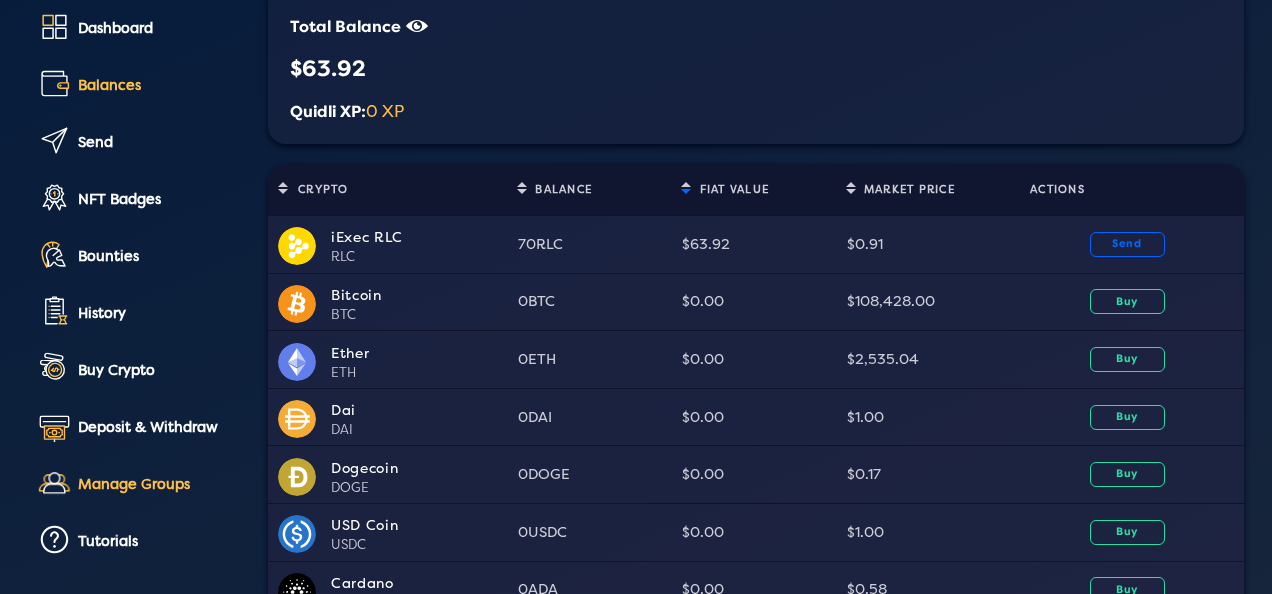 scroll, scrollTop: 130, scrollLeft: 0, axis: vertical 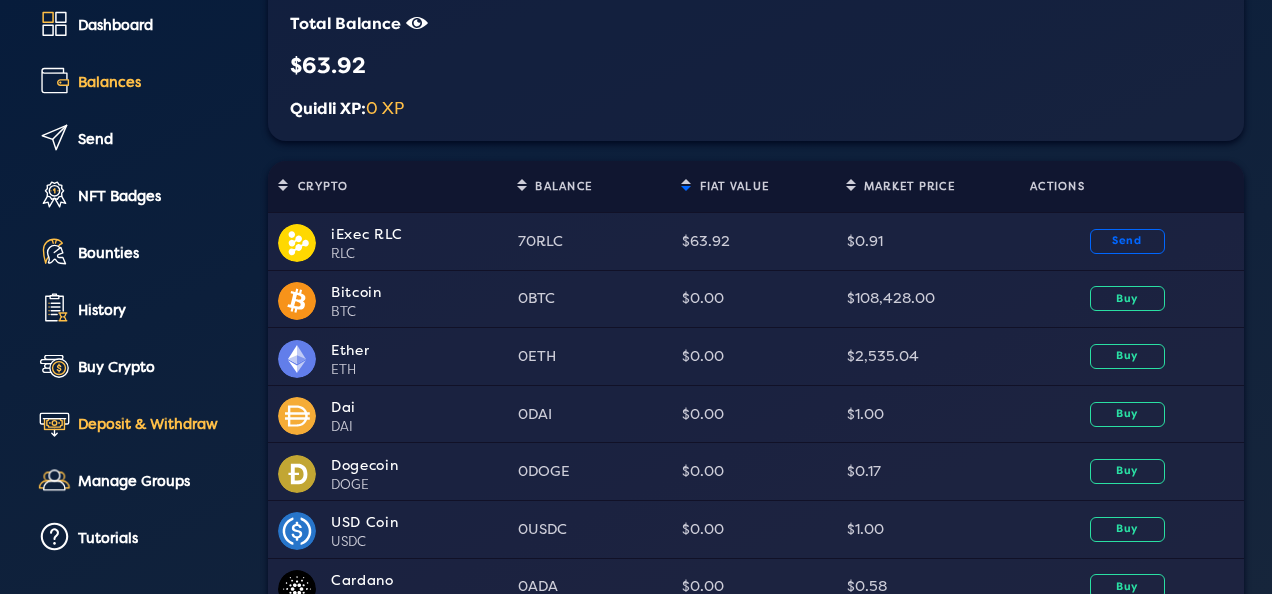 click on "Deposit & Withdraw" 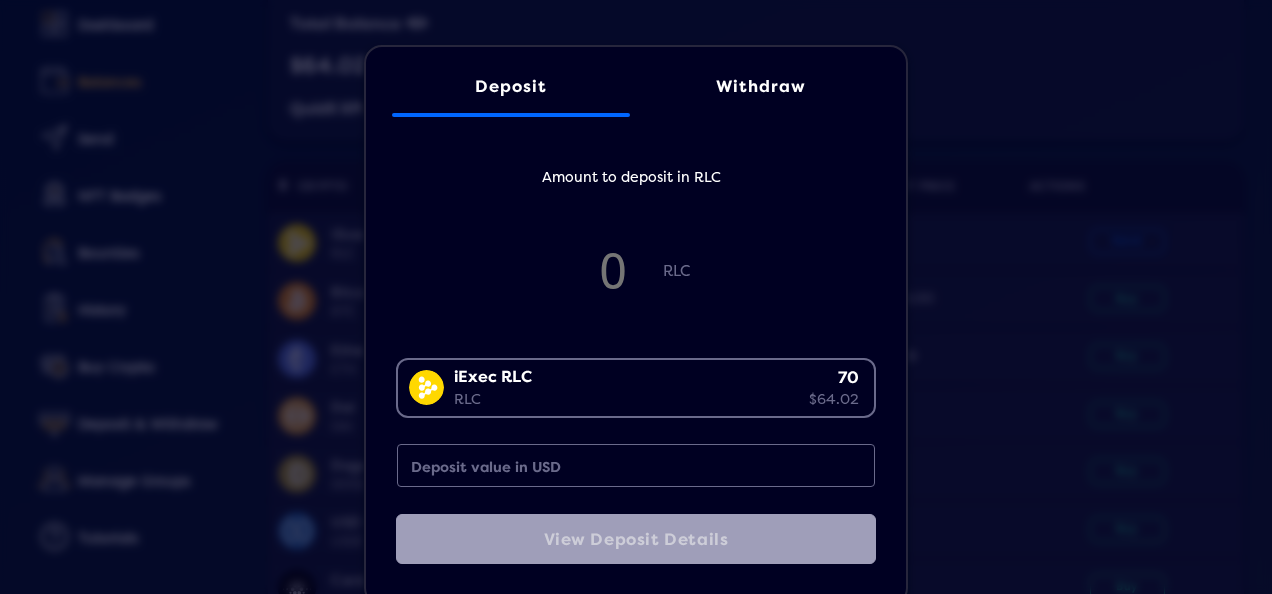 scroll, scrollTop: 41, scrollLeft: 0, axis: vertical 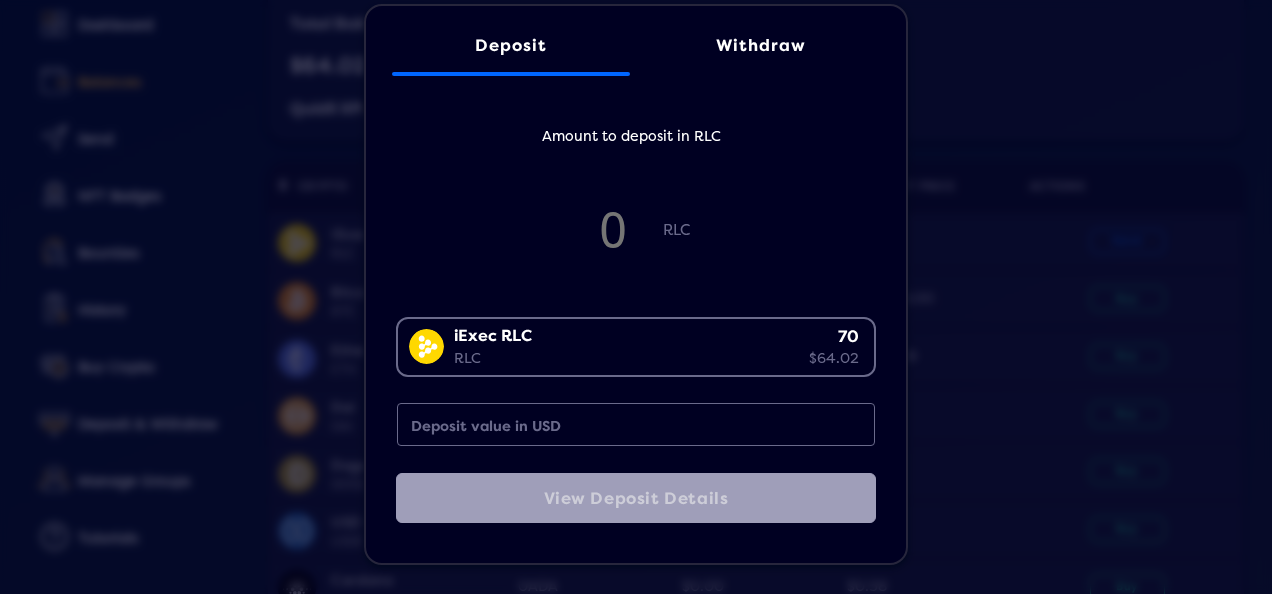 click at bounding box center (613, 229) 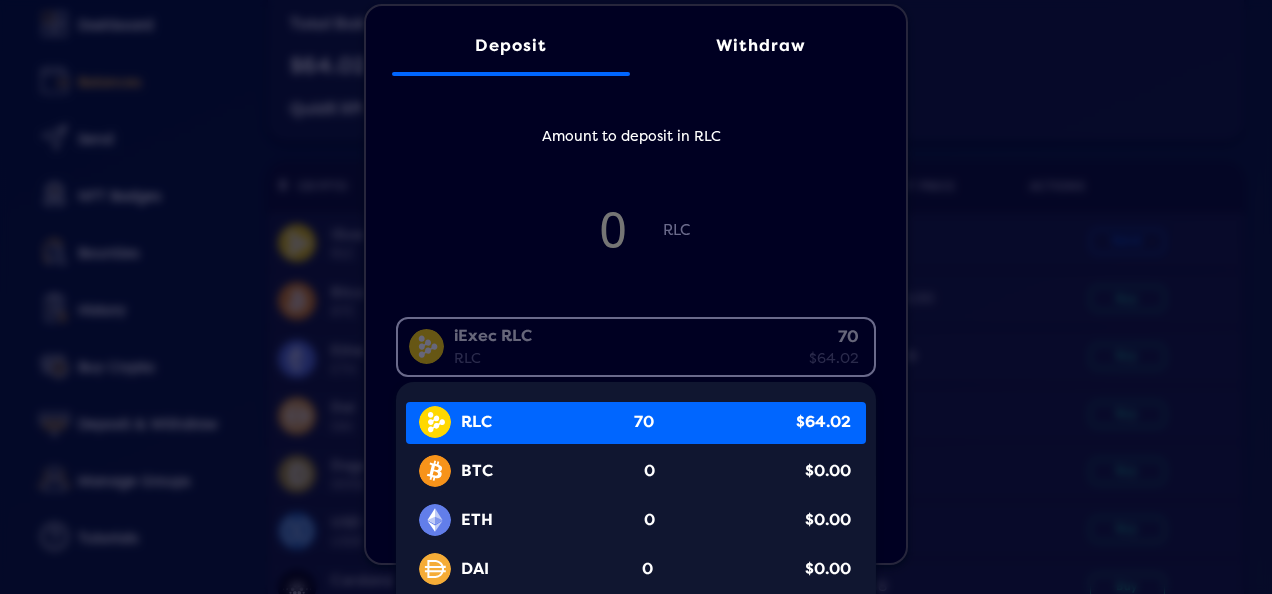 click on "iExec RLC RLC 70 $64.02" at bounding box center (631, 345) 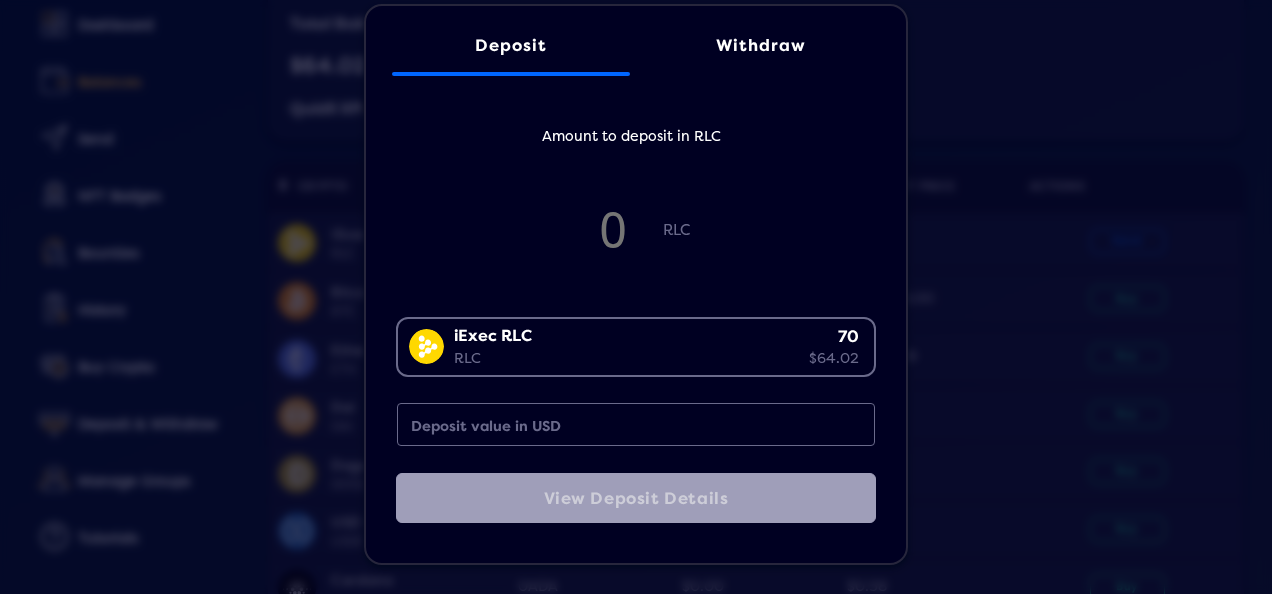 click at bounding box center (613, 229) 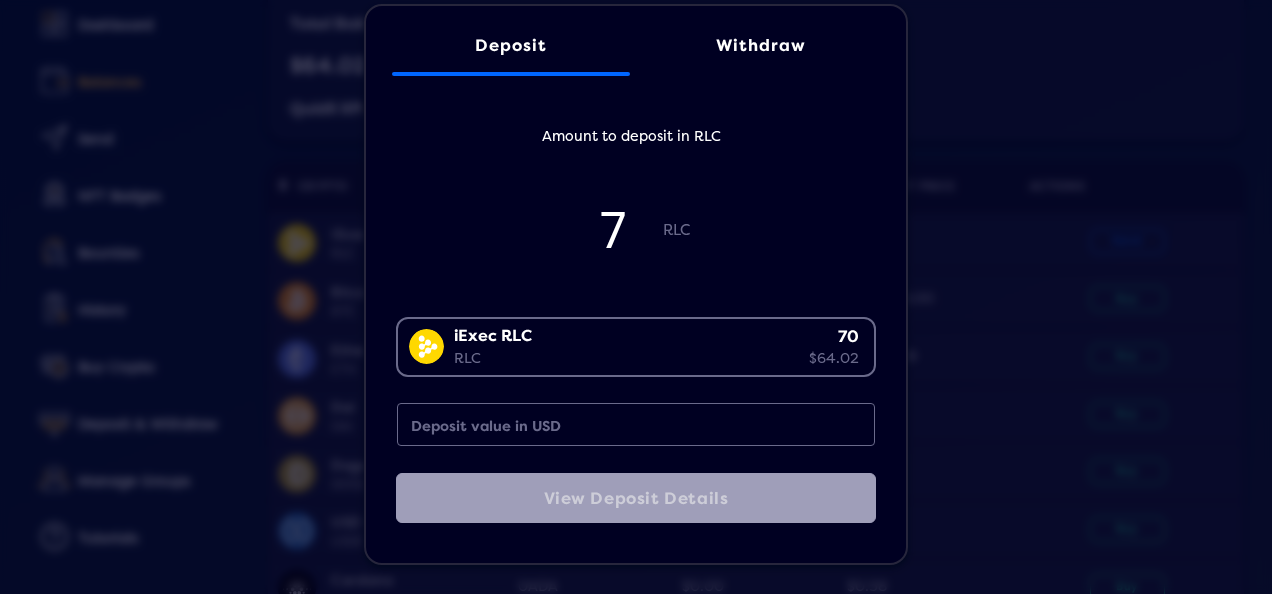 type on "6.39" 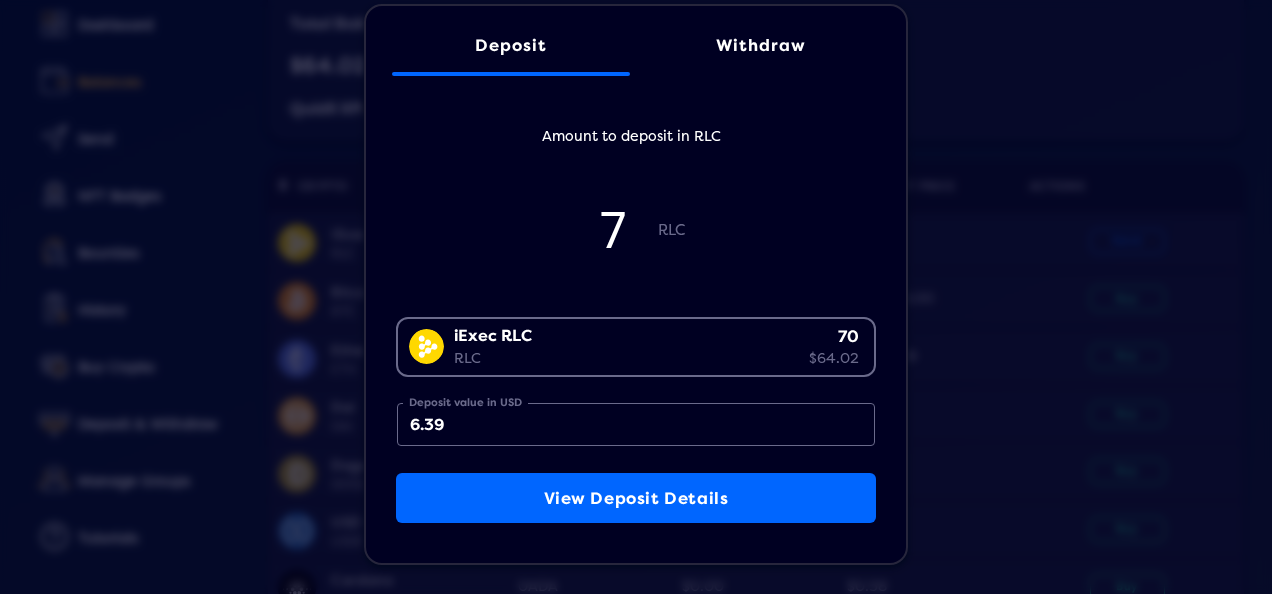 type on "70" 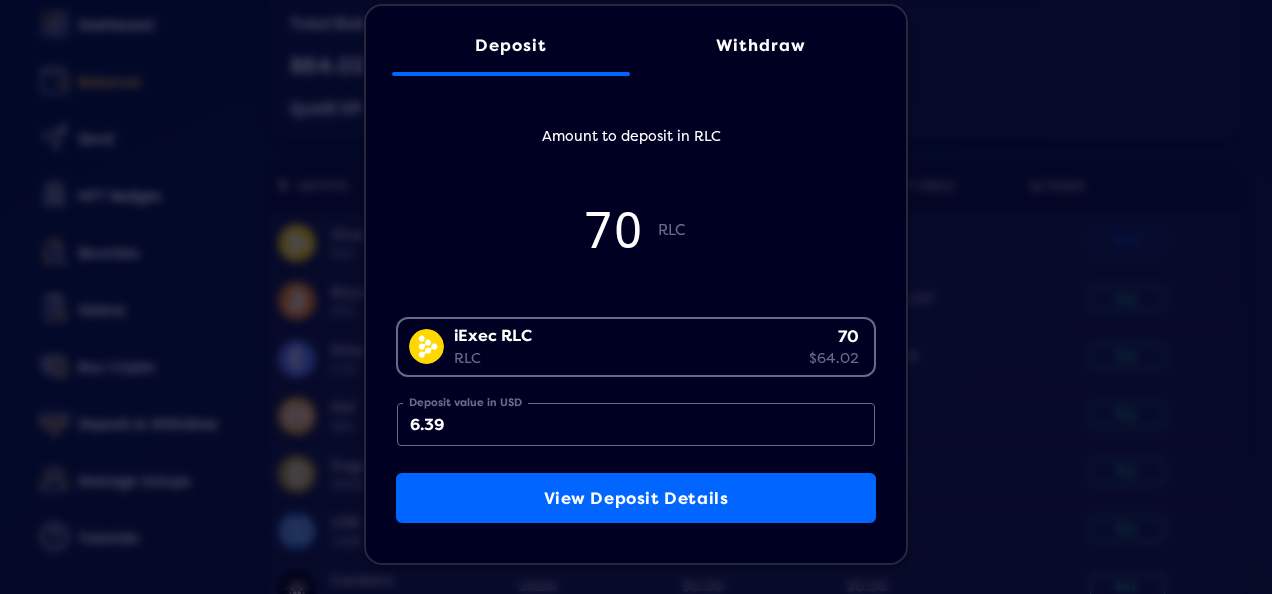 type on "63.92" 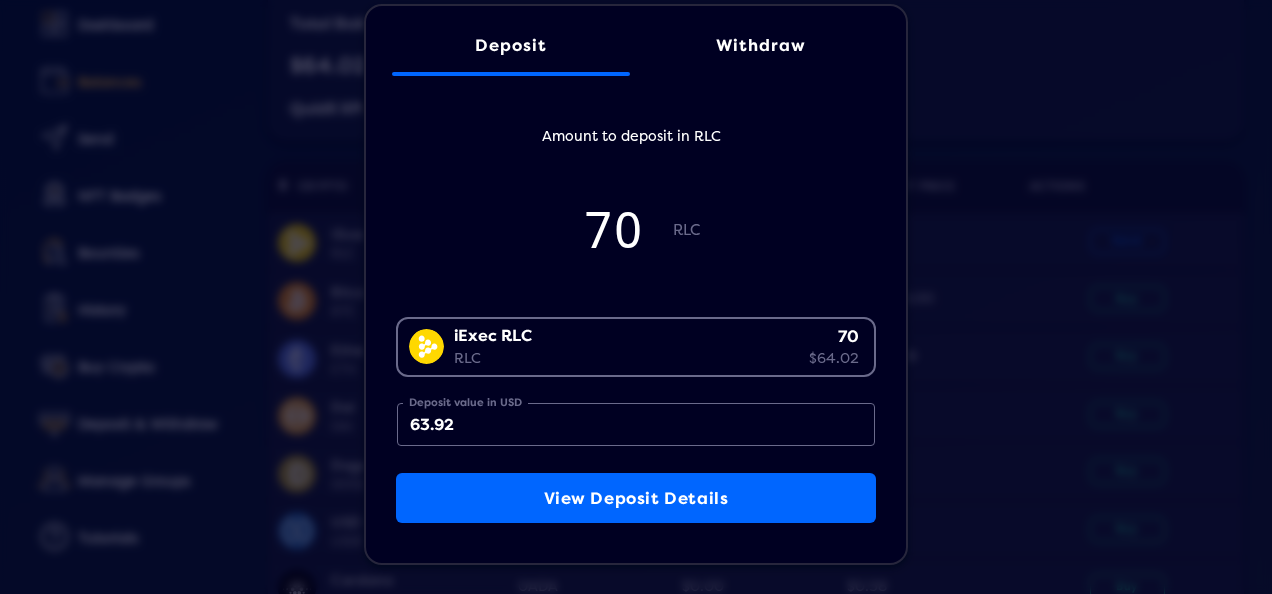 scroll, scrollTop: 0, scrollLeft: 0, axis: both 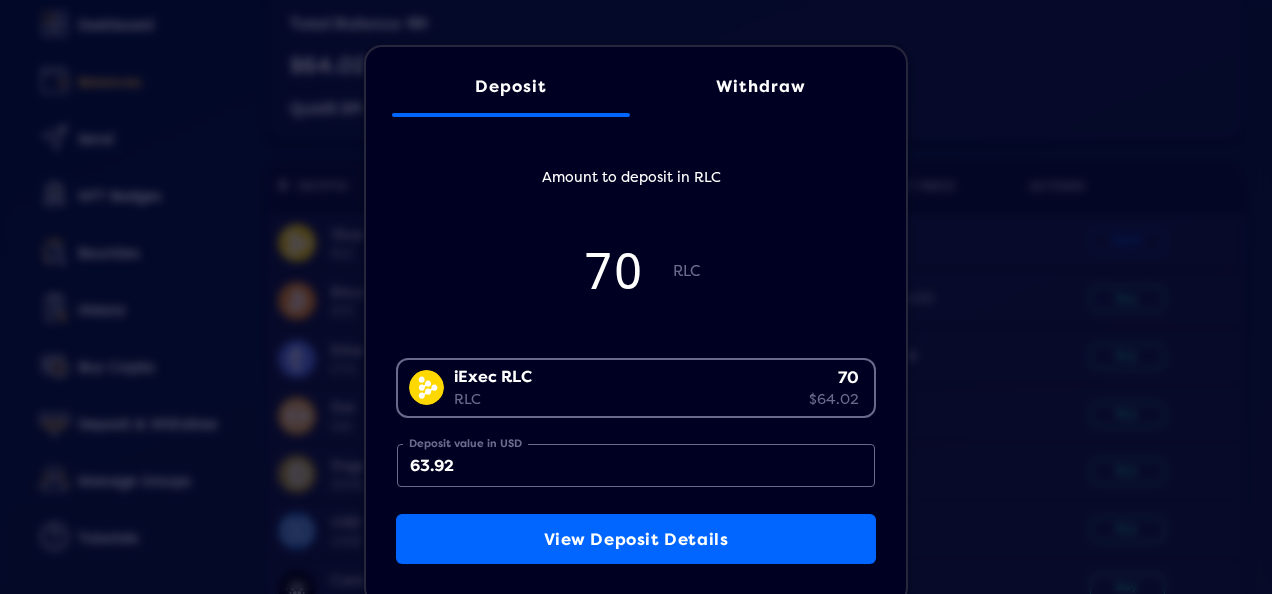 type on "70" 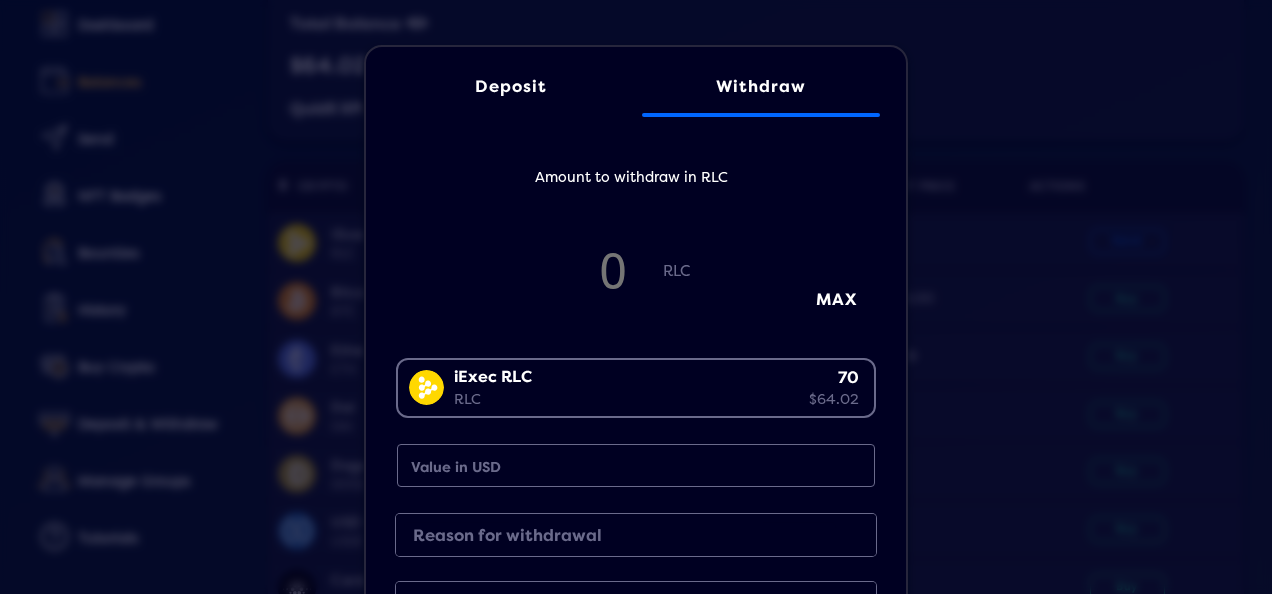 type on "7" 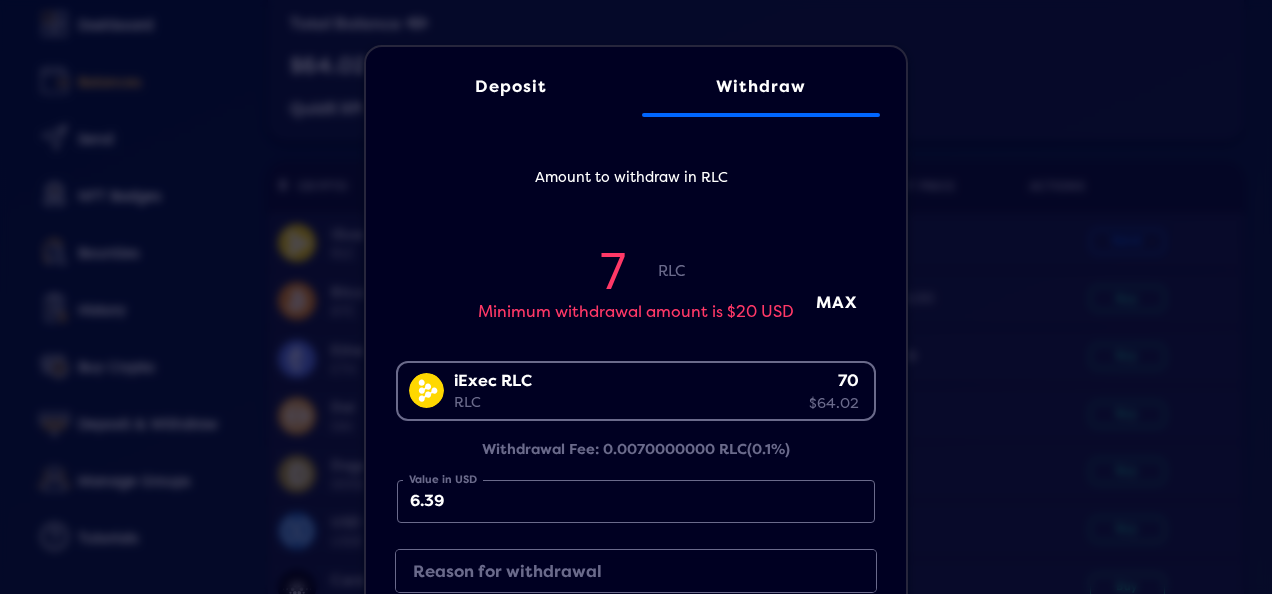 type on "70" 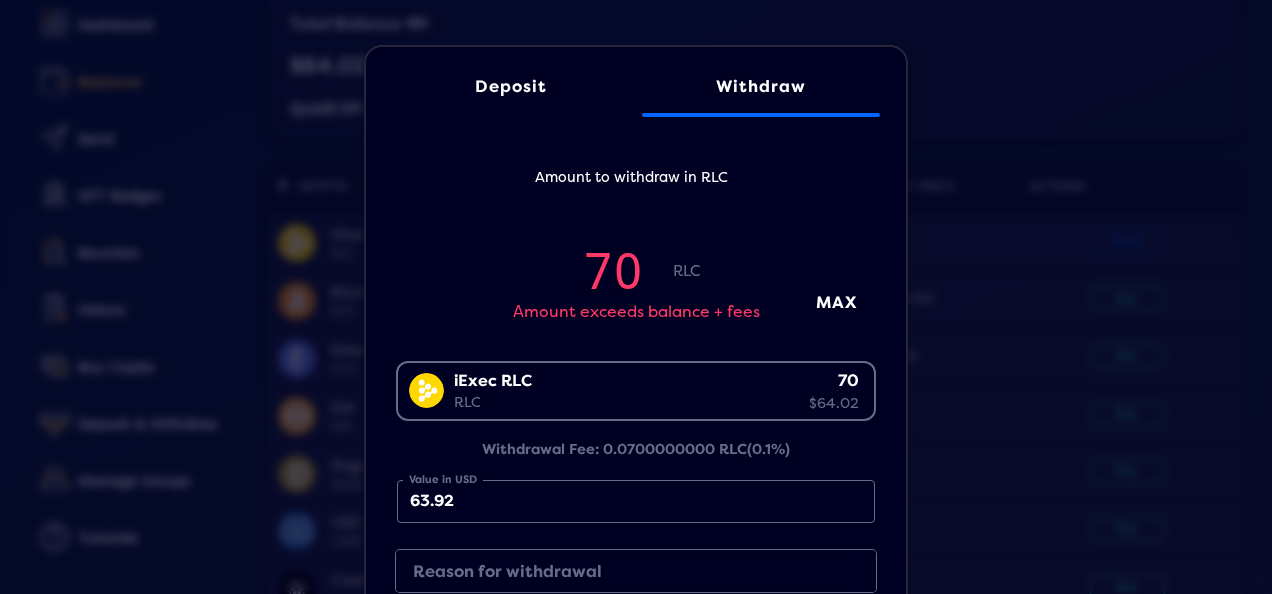 type on "7" 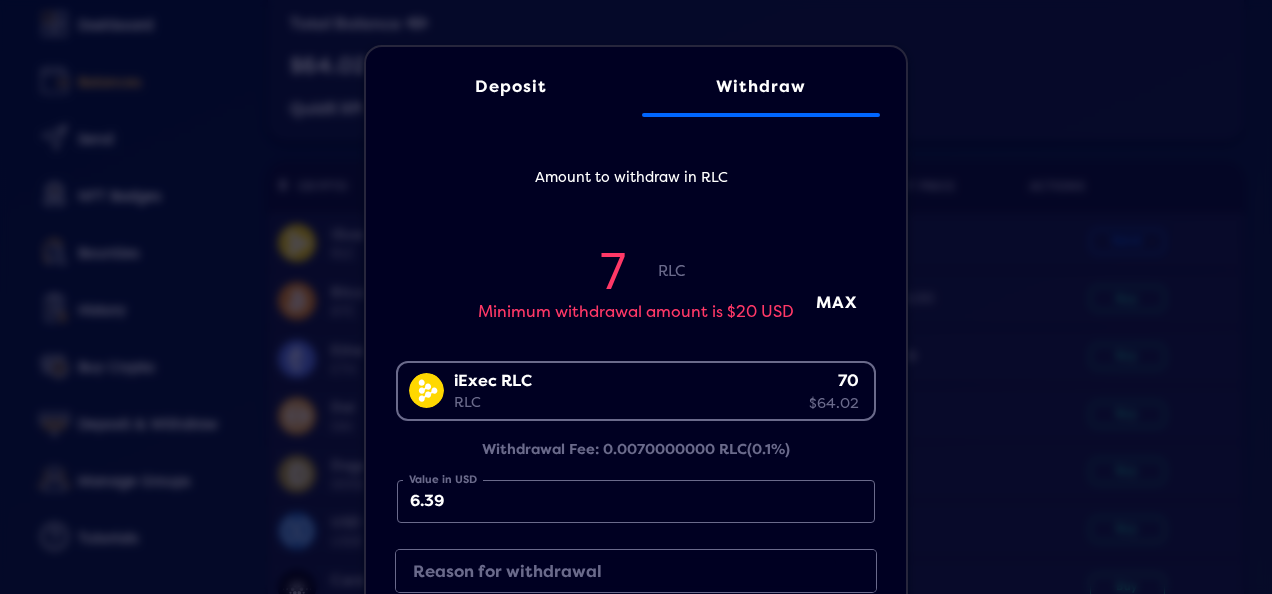 type 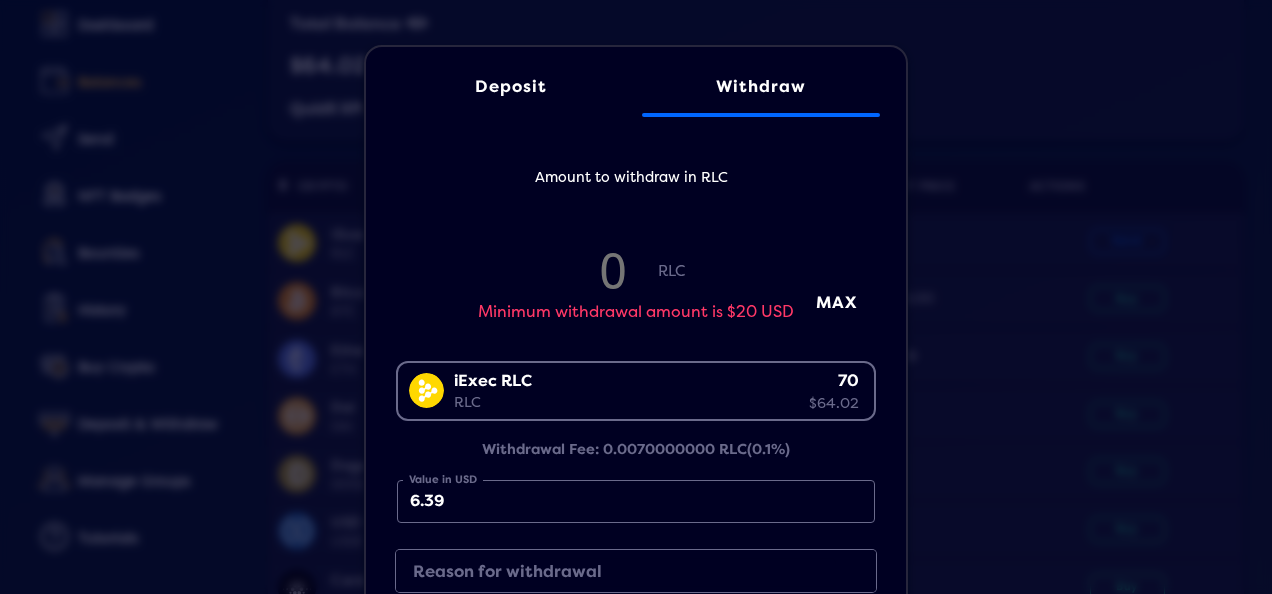 type 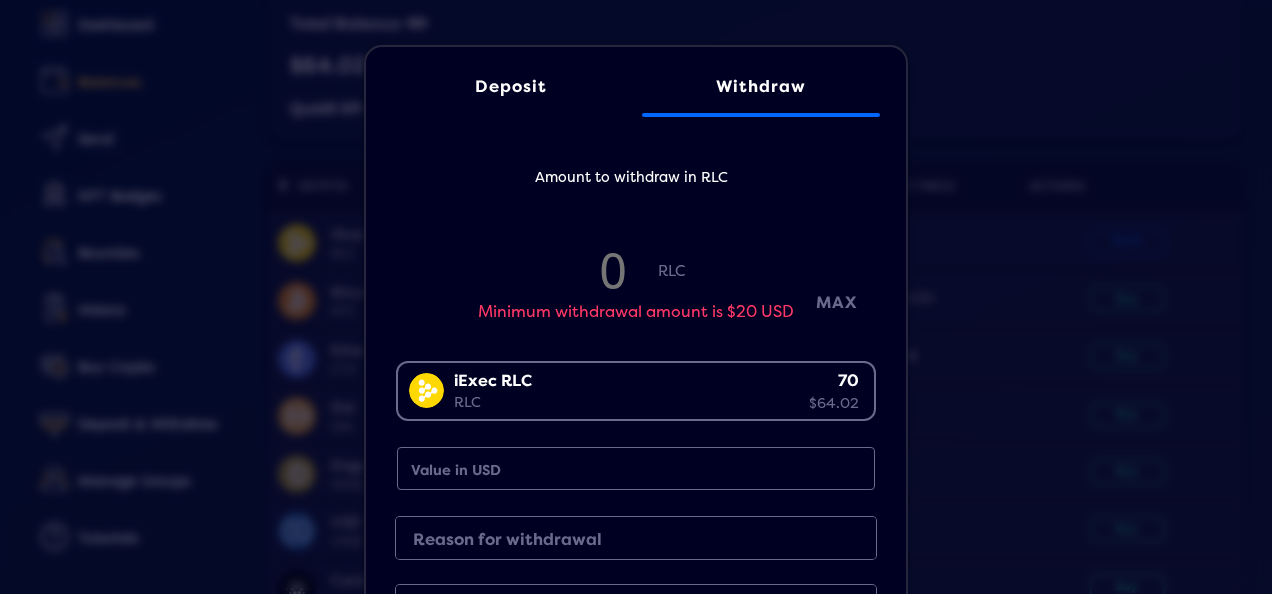 click on "MAX" at bounding box center (836, 302) 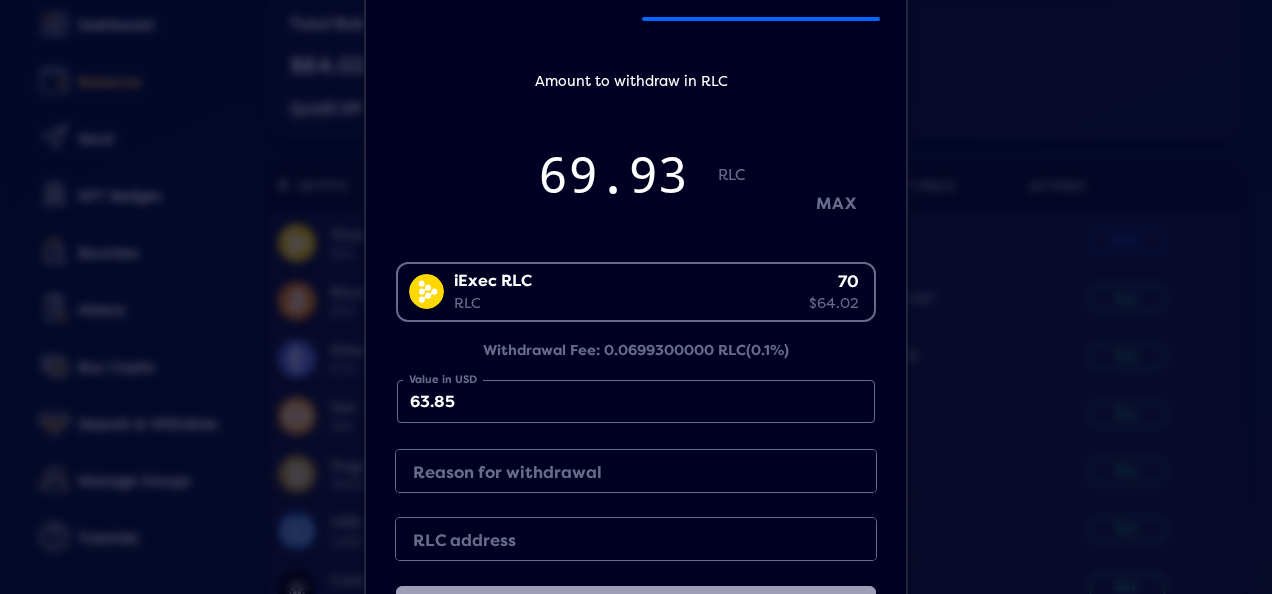 scroll, scrollTop: 210, scrollLeft: 0, axis: vertical 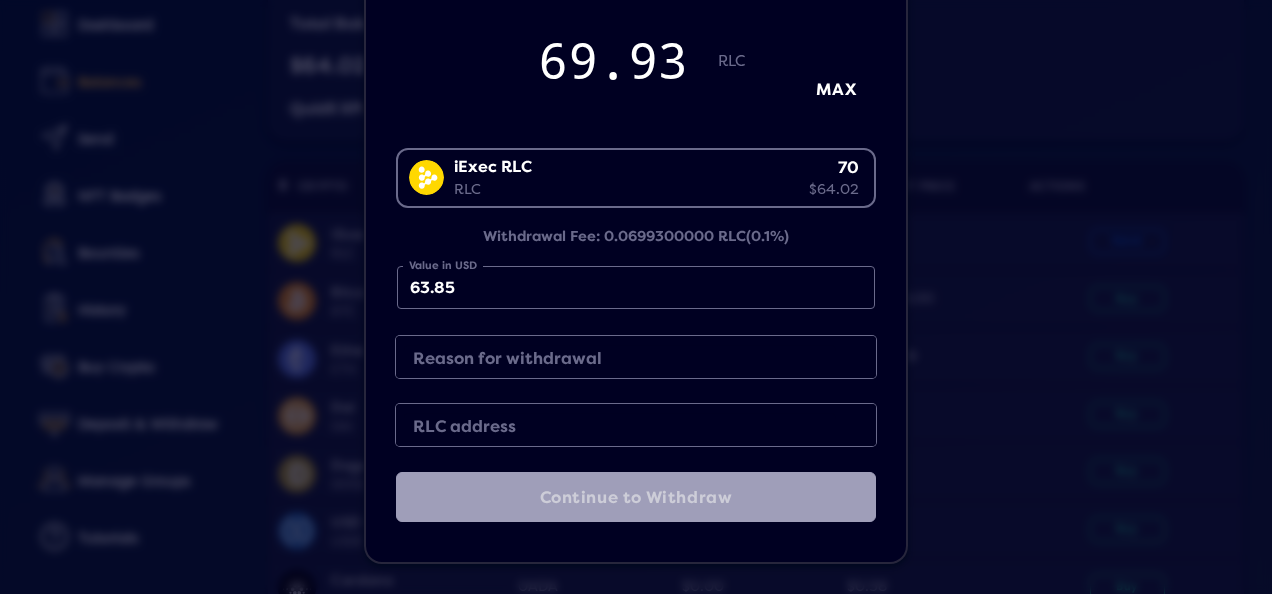 click on "Reason for withdrawal" at bounding box center (620, 359) 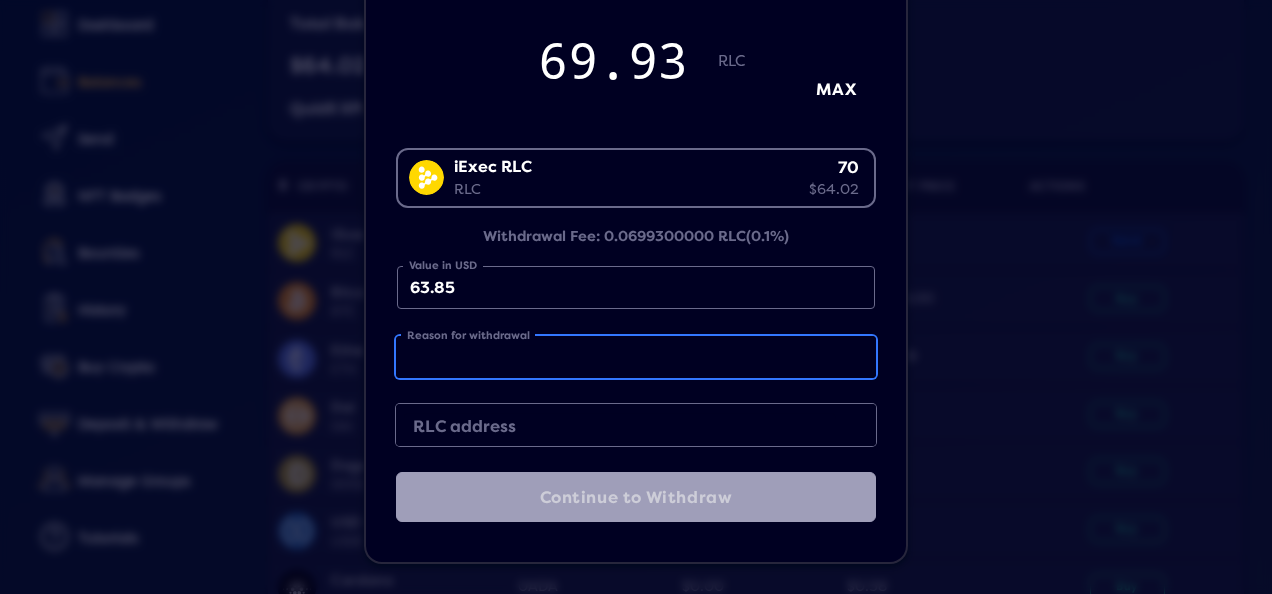 click on "Reason for withdrawal" at bounding box center [636, 357] 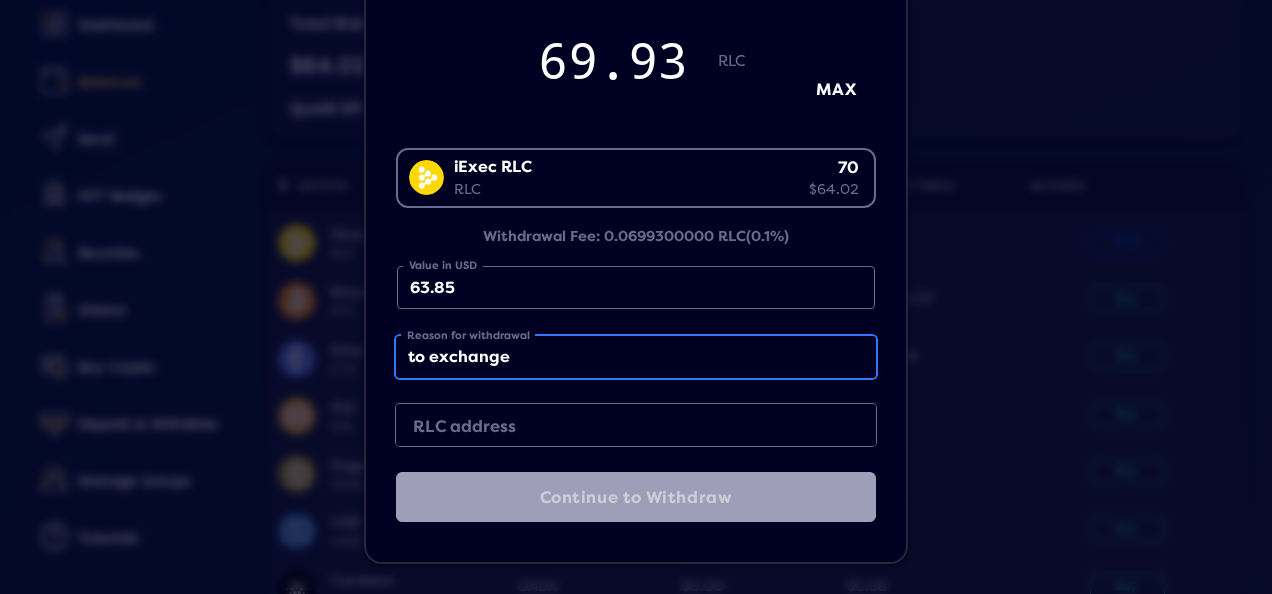 type on "to exchange" 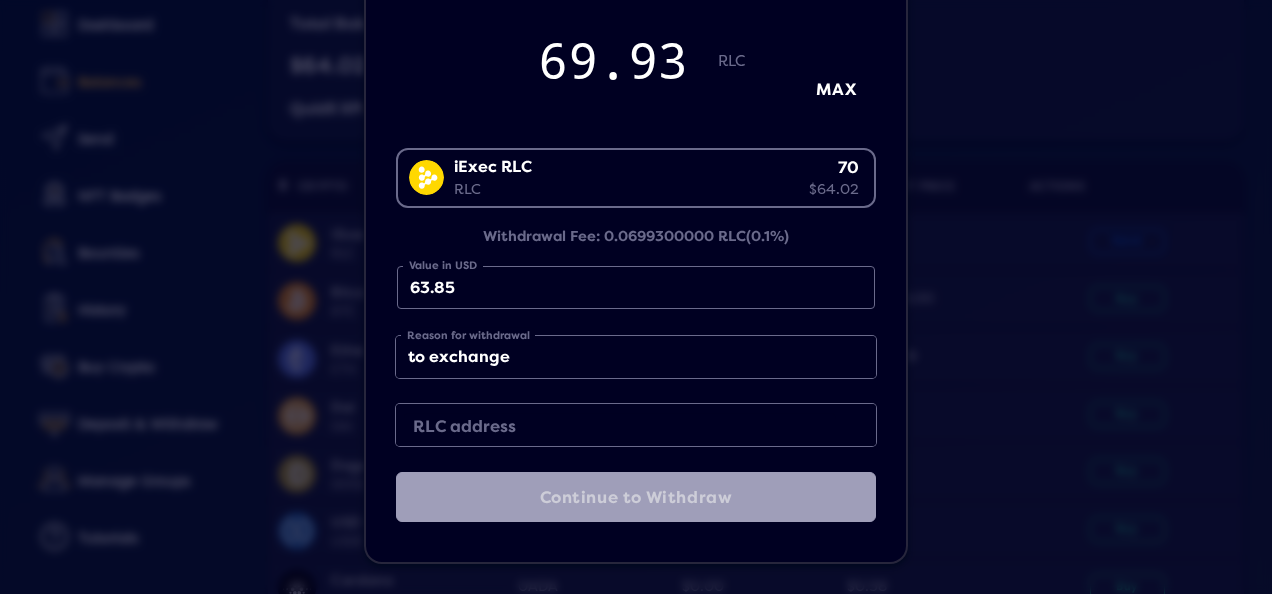 click on "RLC address" at bounding box center (620, 427) 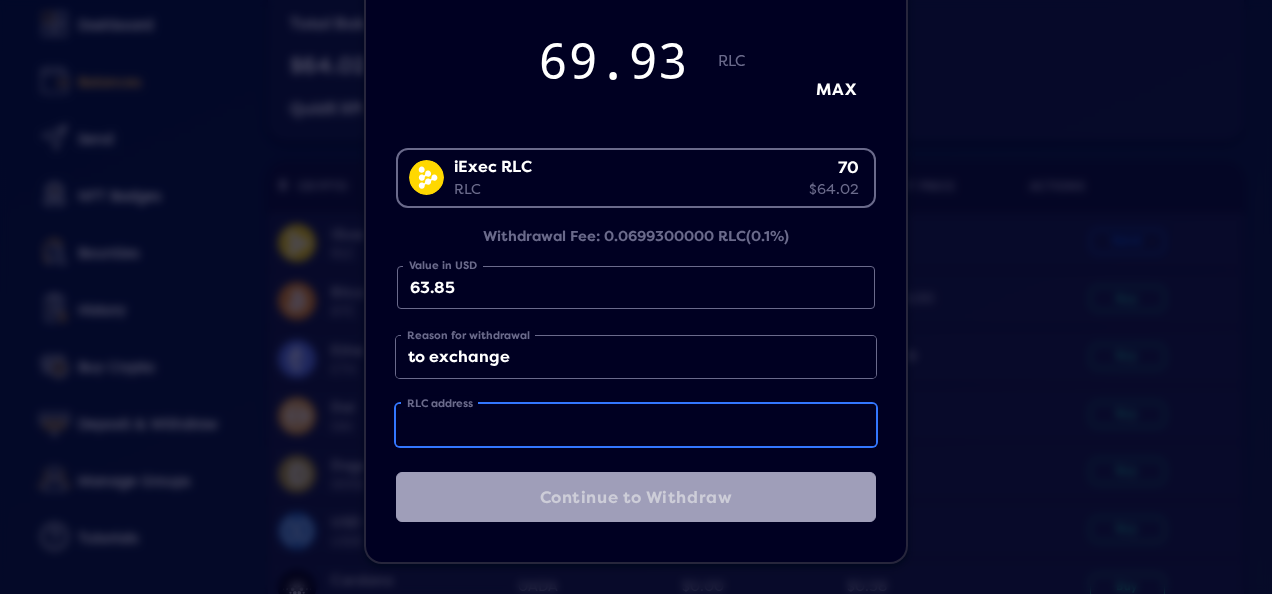 click on "RLC address" at bounding box center [636, 425] 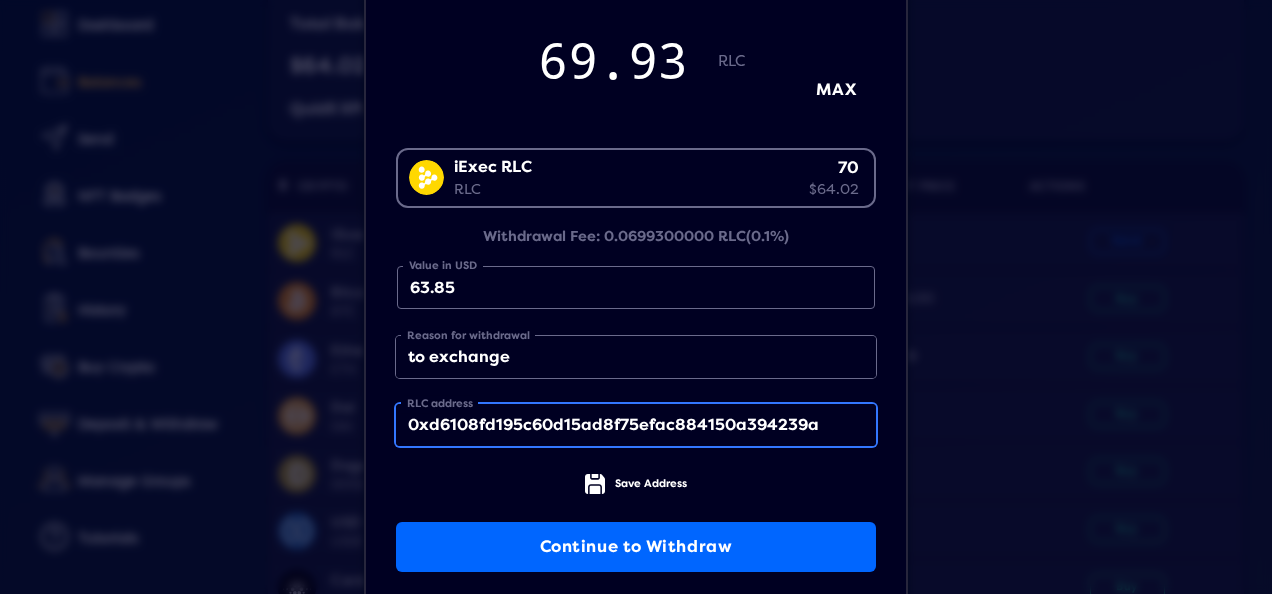 type on "0xd6108fd195c60d15ad8f75efac884150a394239a" 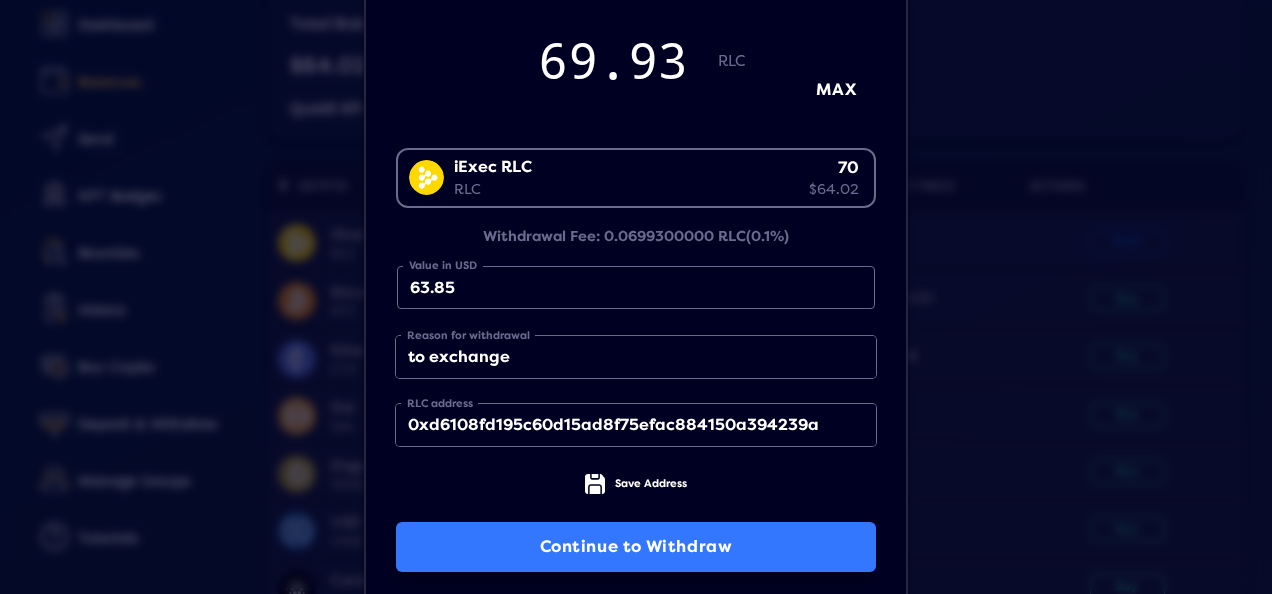 click on "Continue to Withdraw" 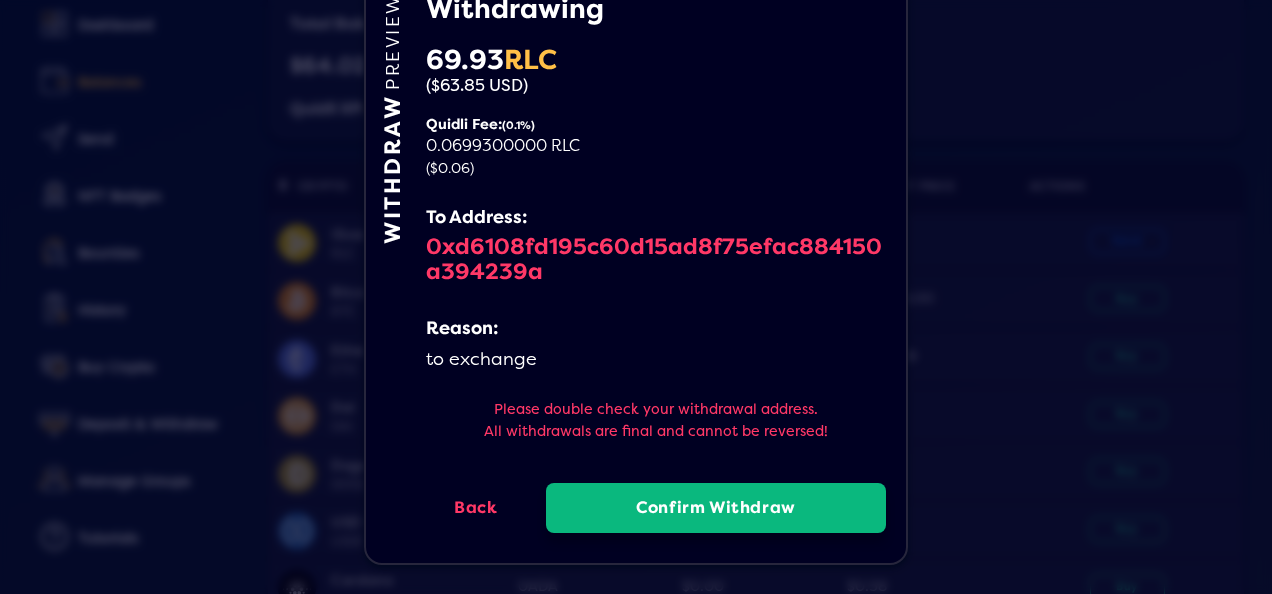 click on "Confirm Withdraw" at bounding box center (716, 508) 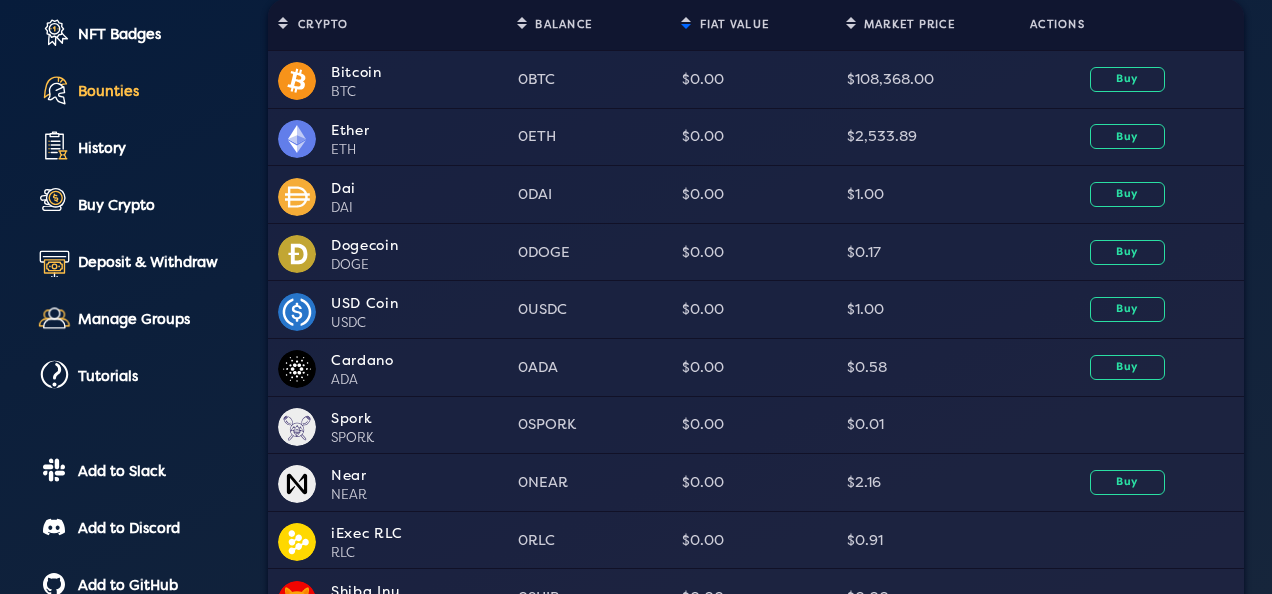 scroll, scrollTop: 315, scrollLeft: 0, axis: vertical 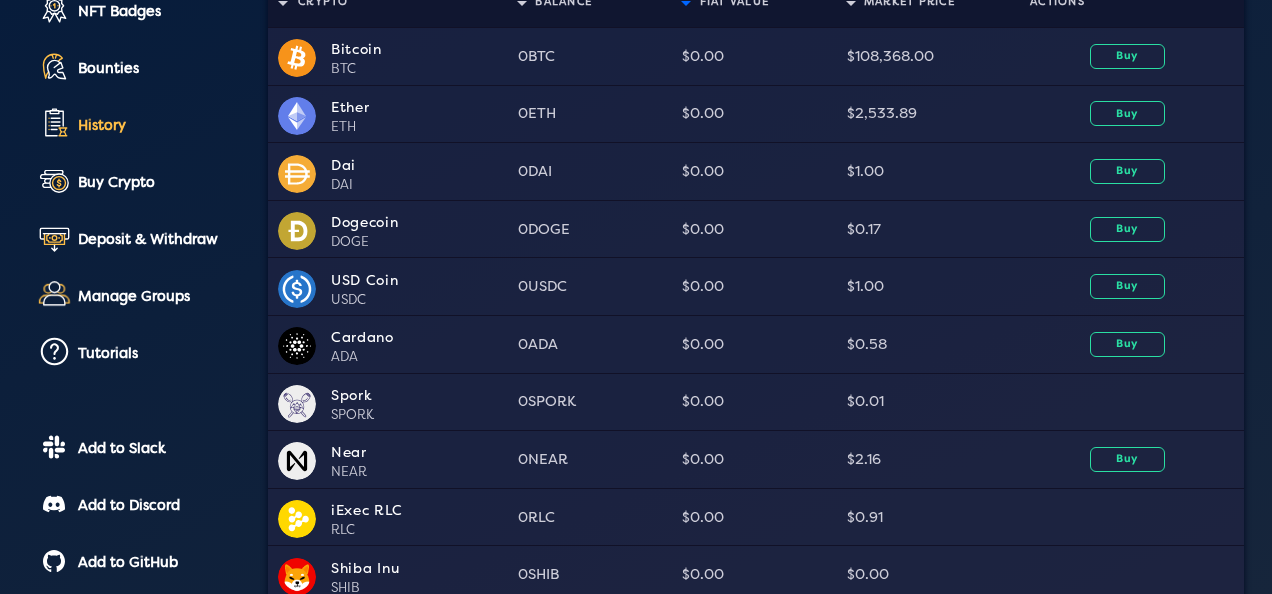 click on "History" 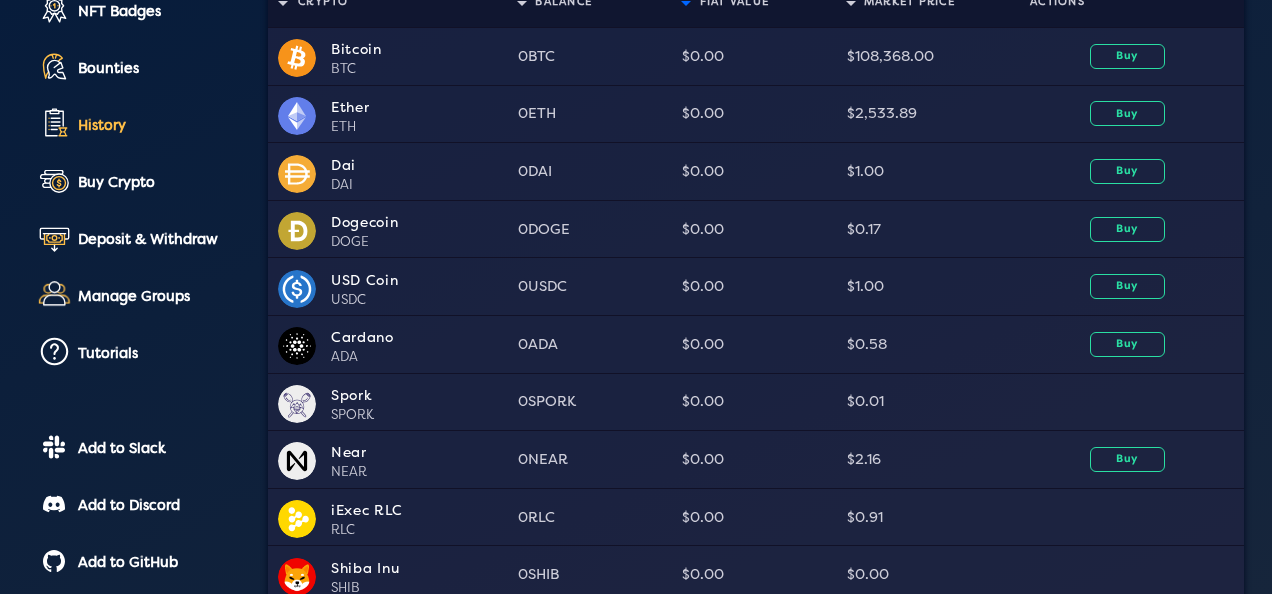 select on "50" 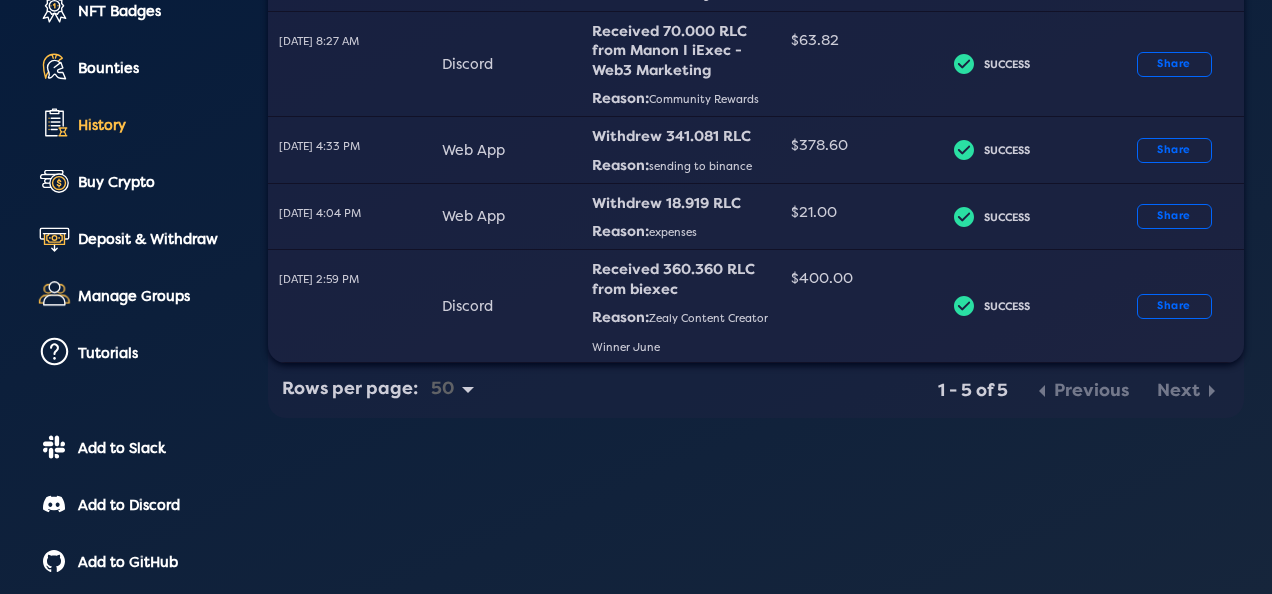 scroll, scrollTop: 0, scrollLeft: 0, axis: both 